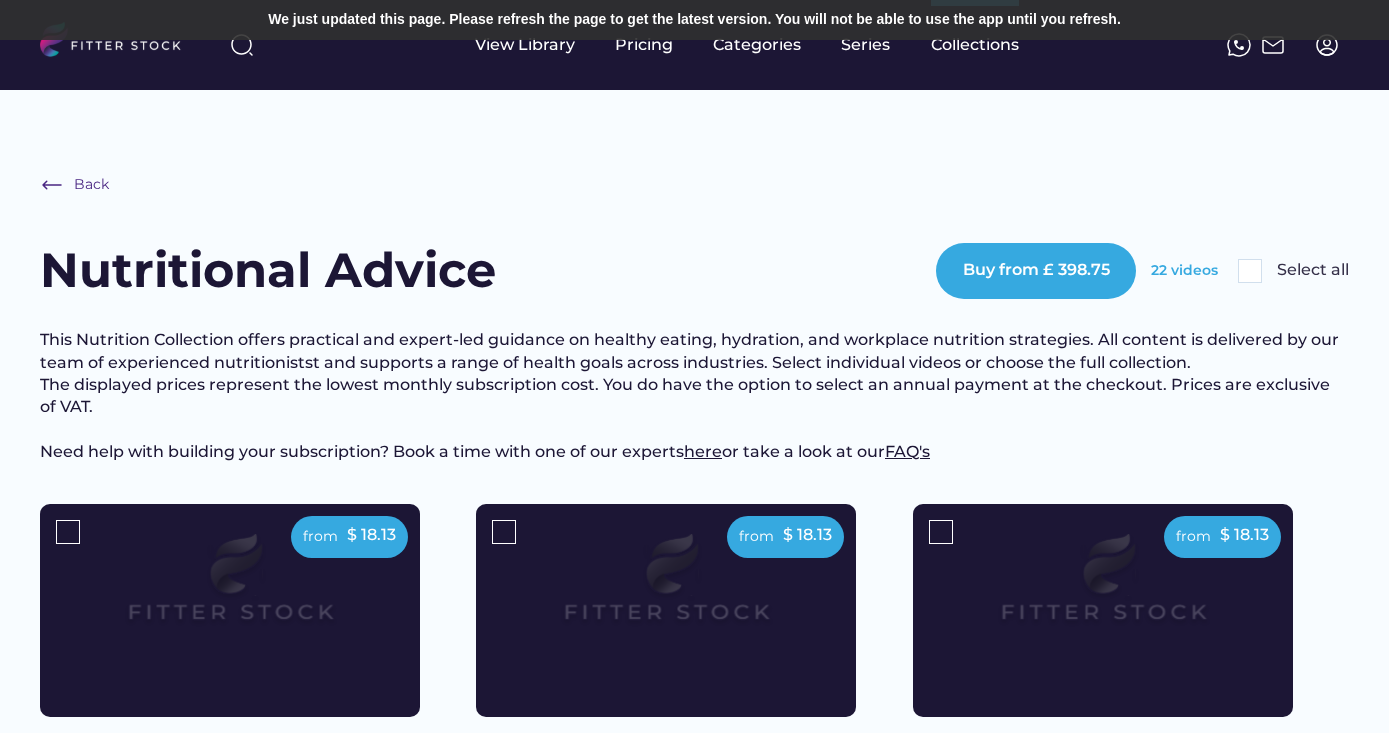 scroll, scrollTop: 0, scrollLeft: 0, axis: both 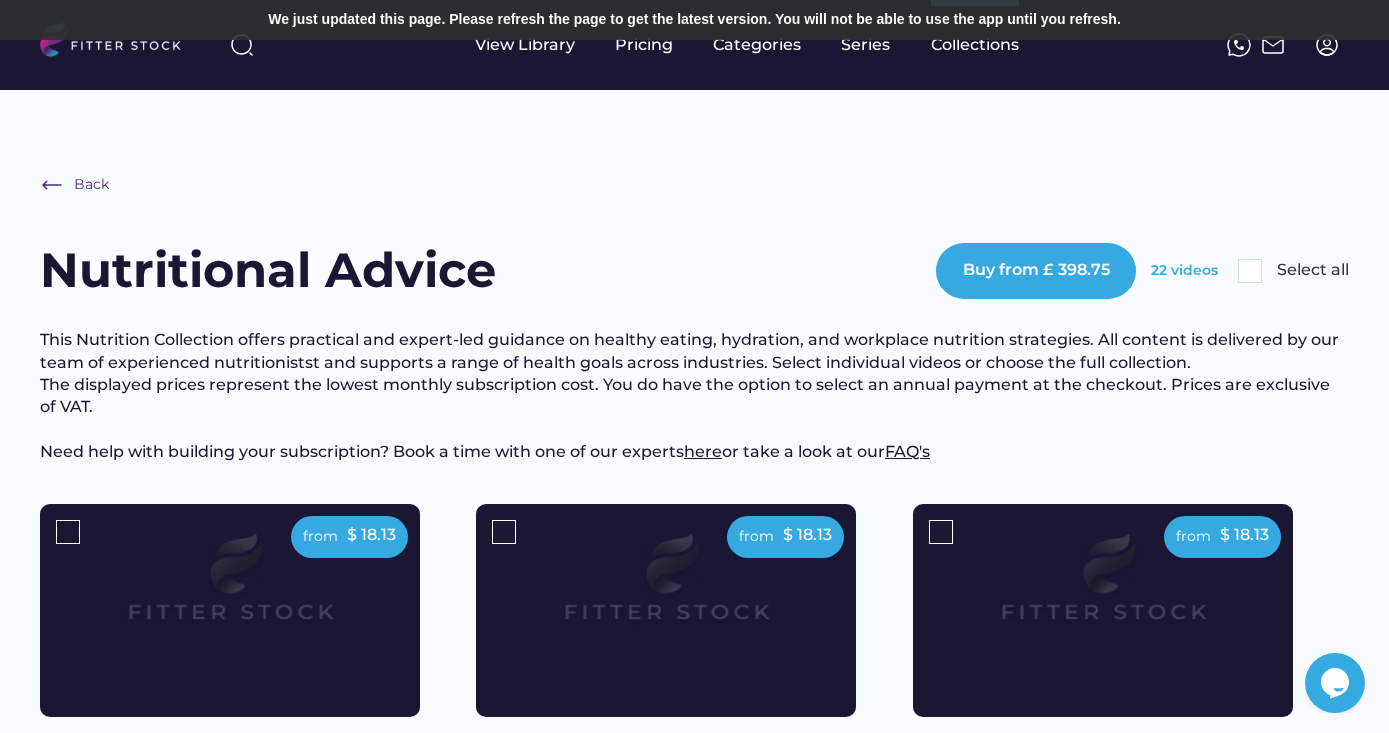 click at bounding box center (242, 45) 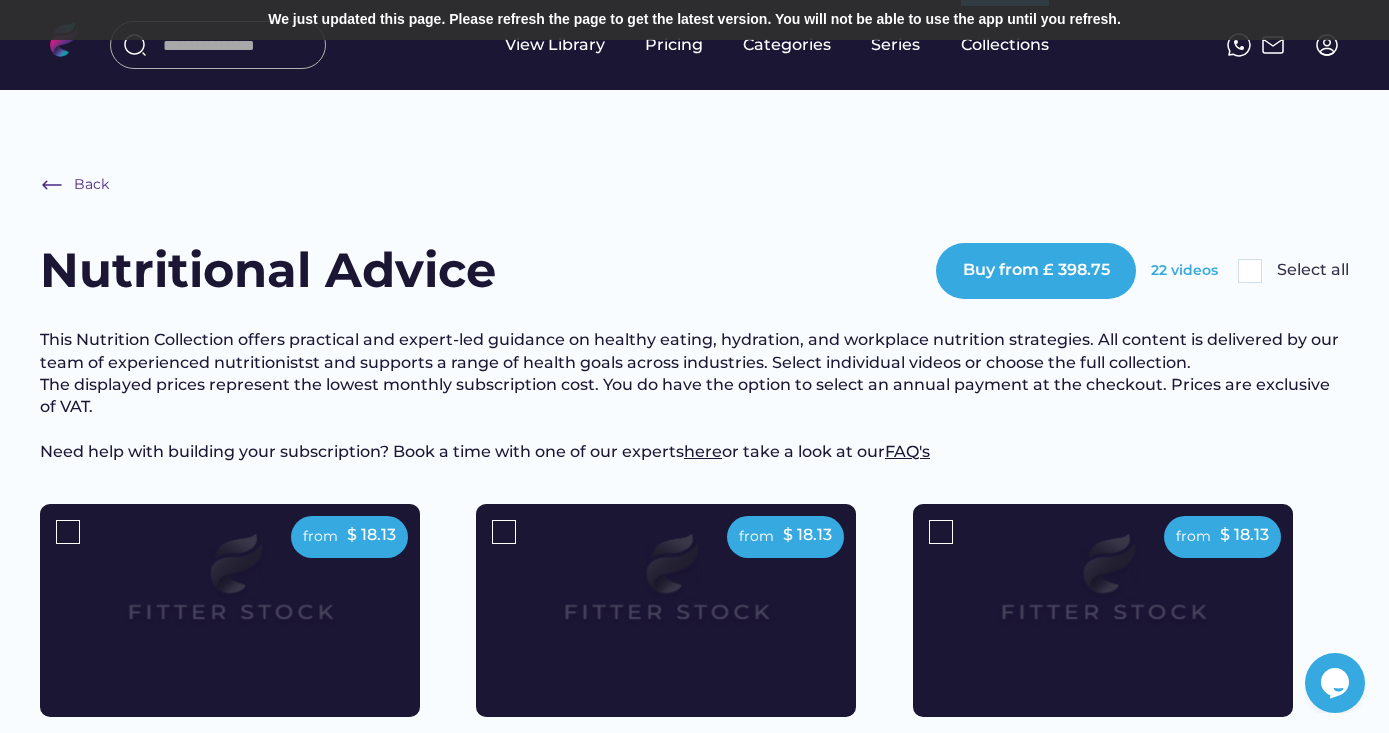 click at bounding box center (238, 45) 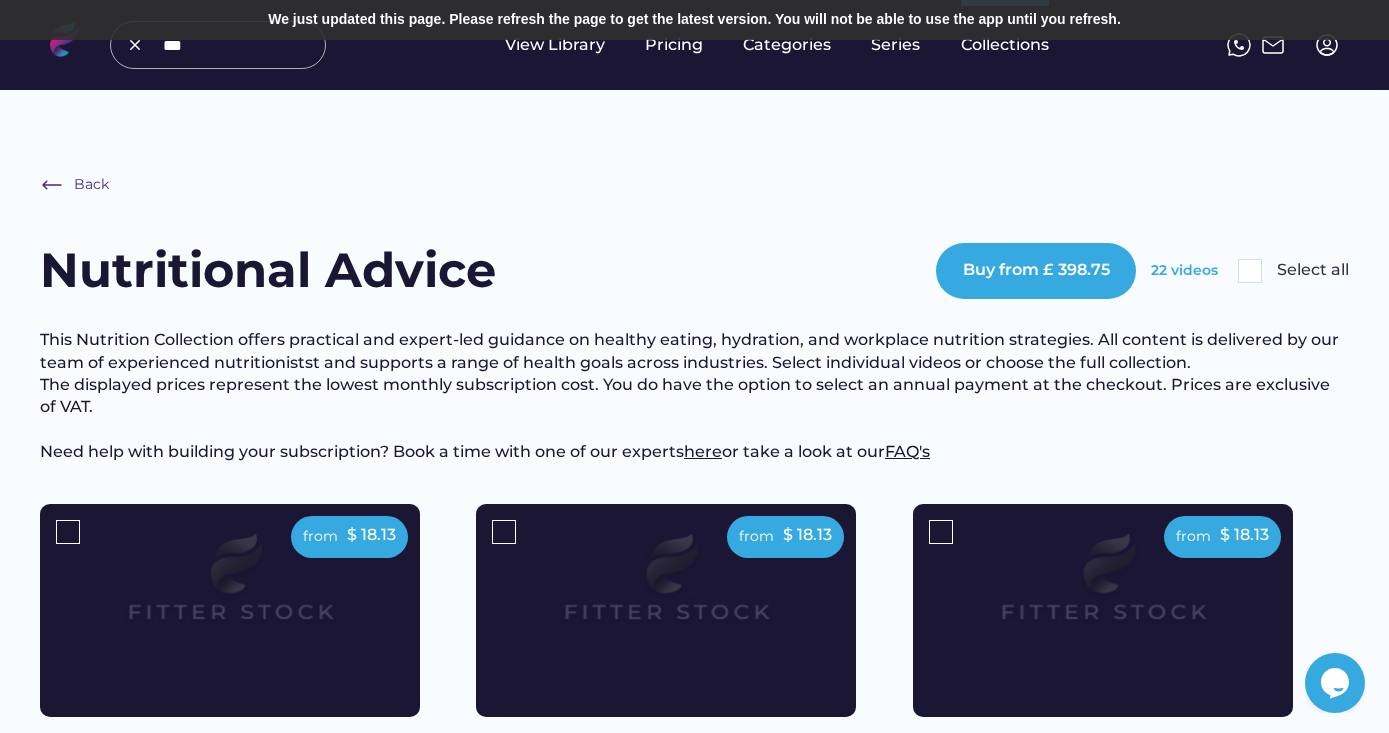 type on "***" 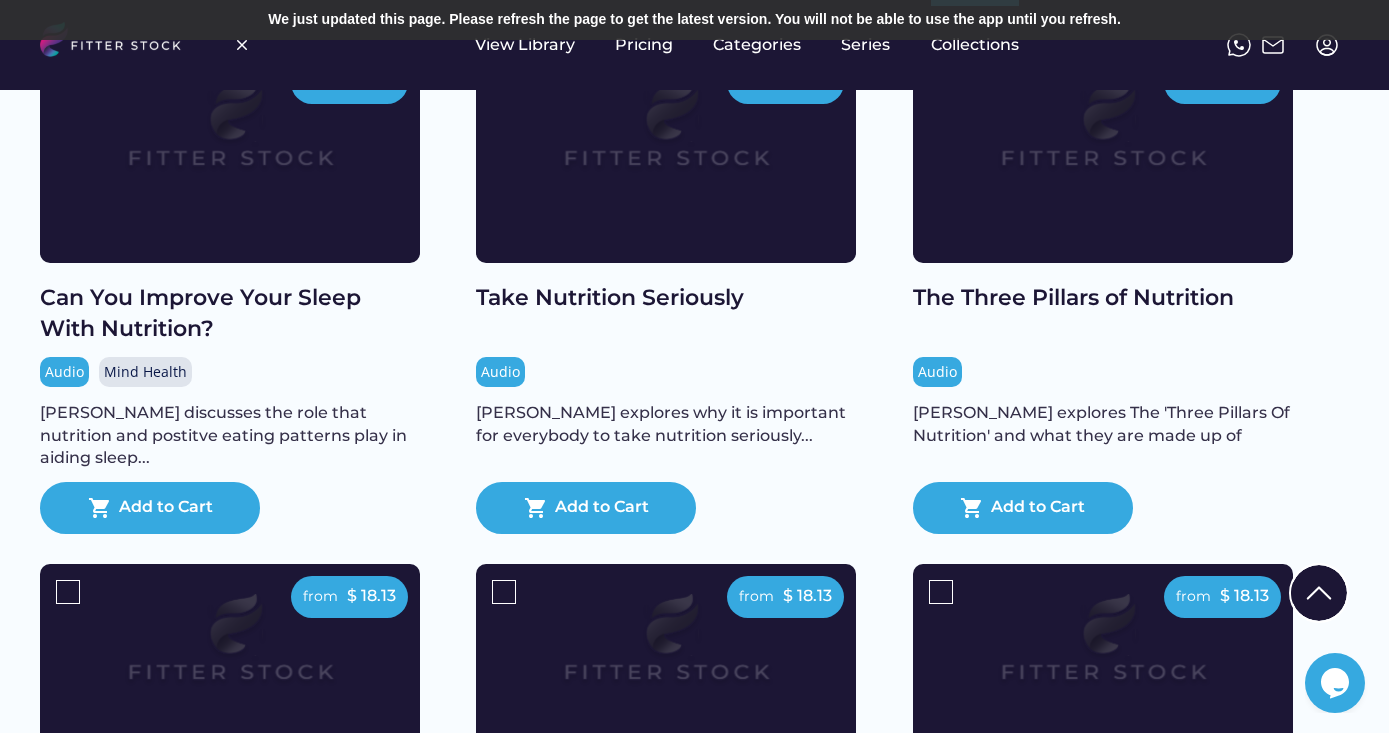 scroll, scrollTop: 0, scrollLeft: 0, axis: both 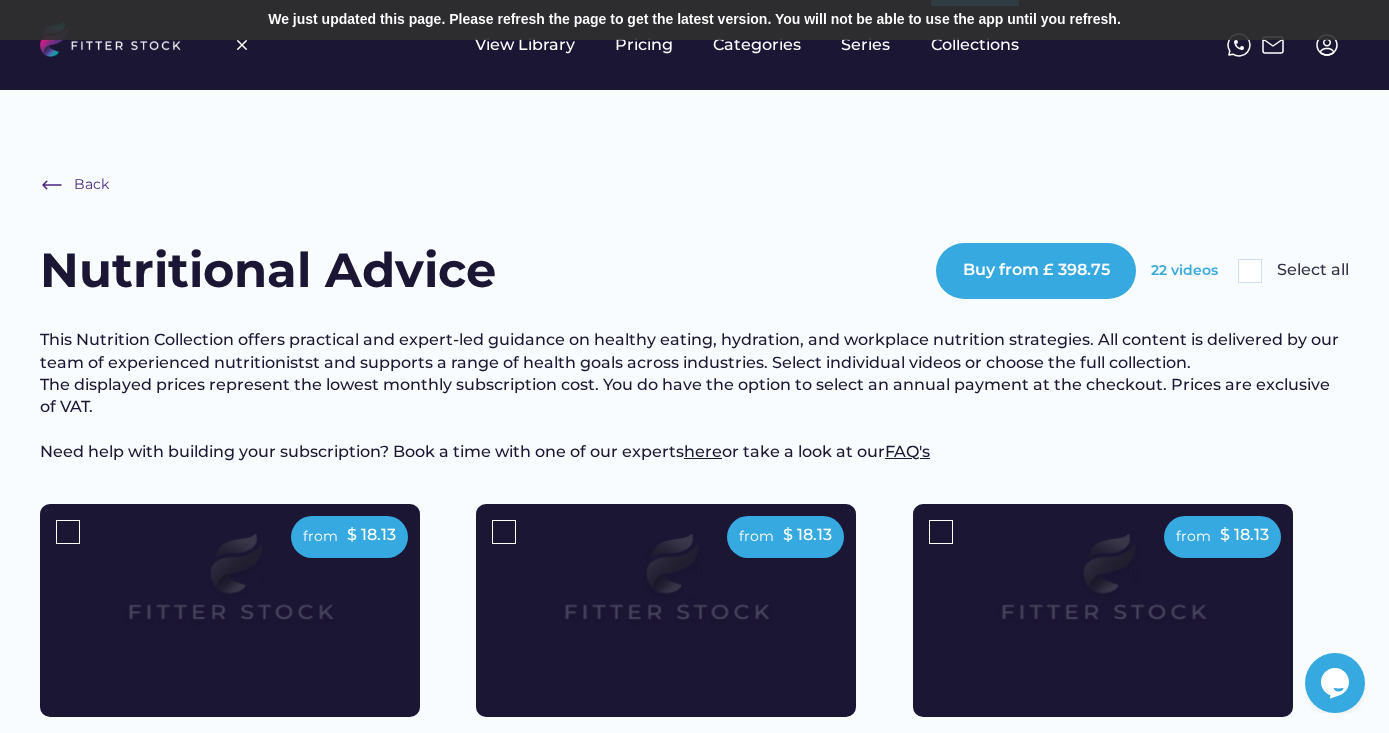 click 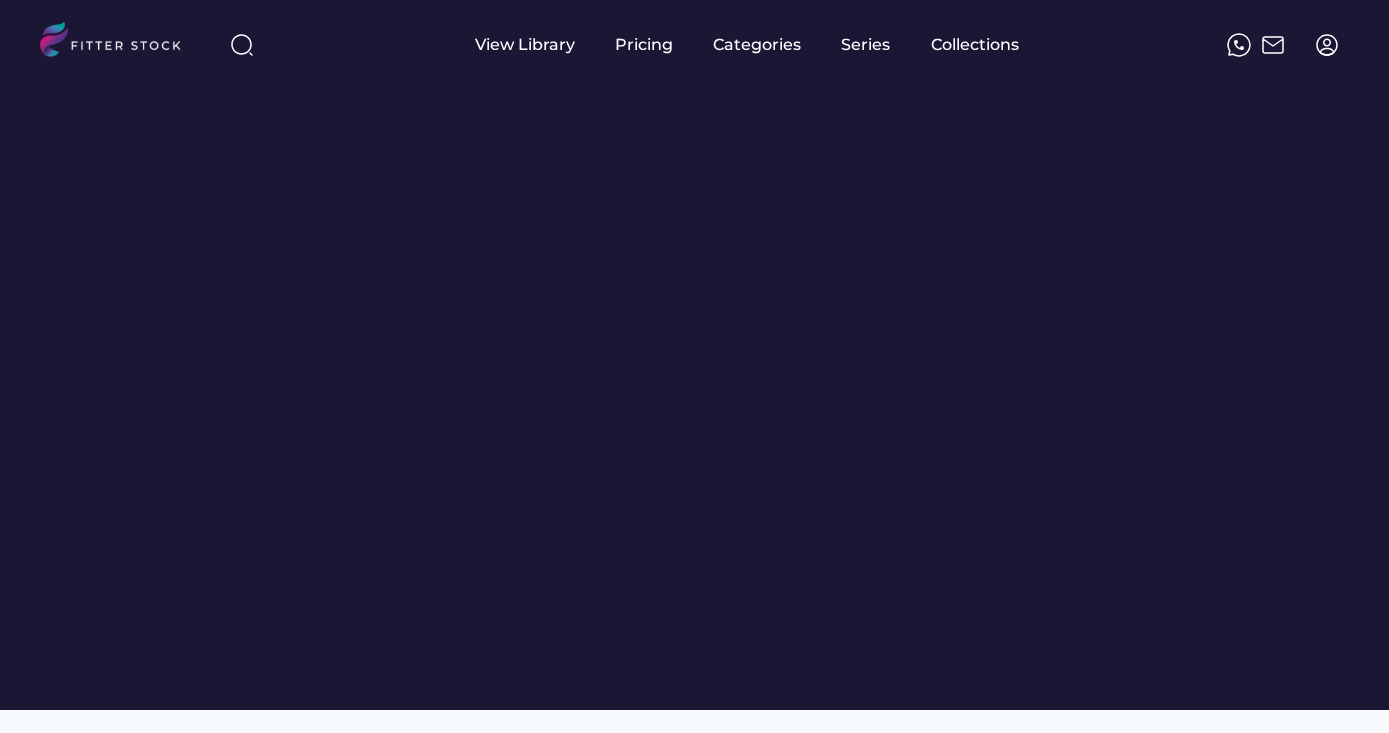 scroll, scrollTop: 0, scrollLeft: 0, axis: both 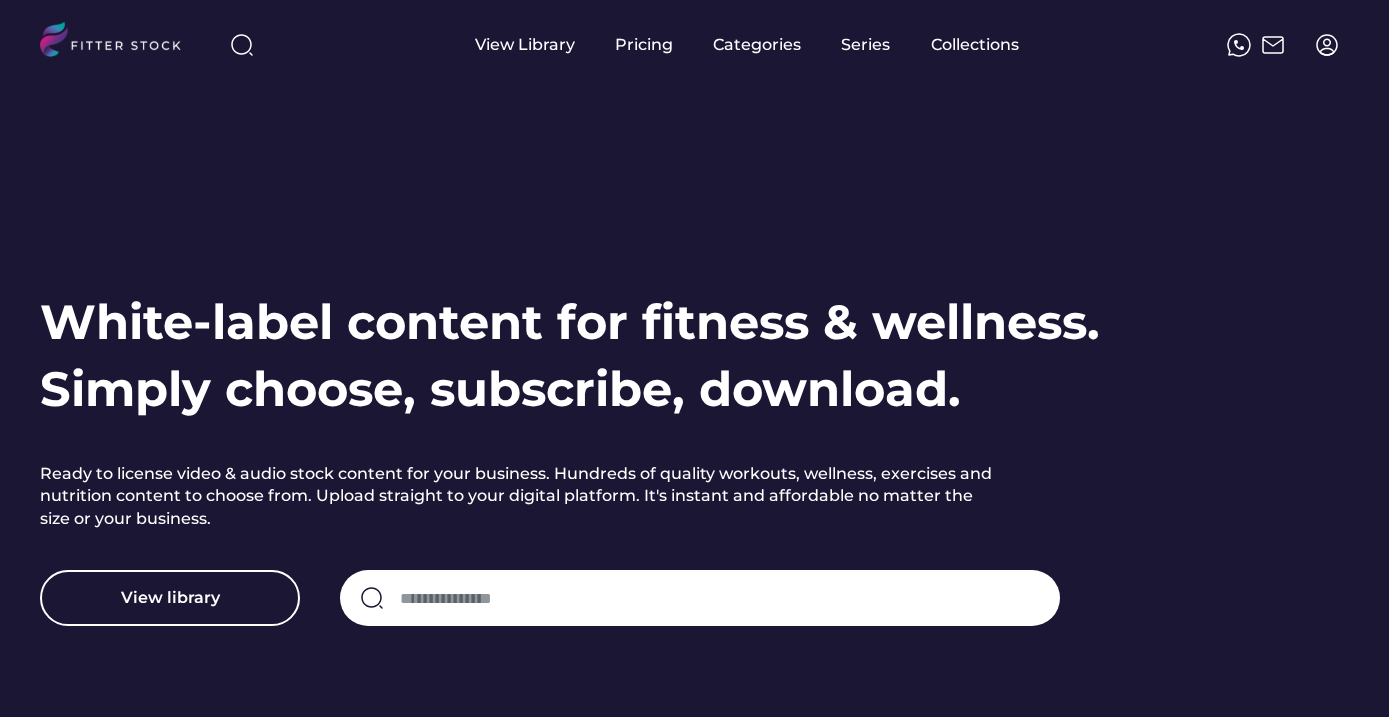 click at bounding box center (720, 598) 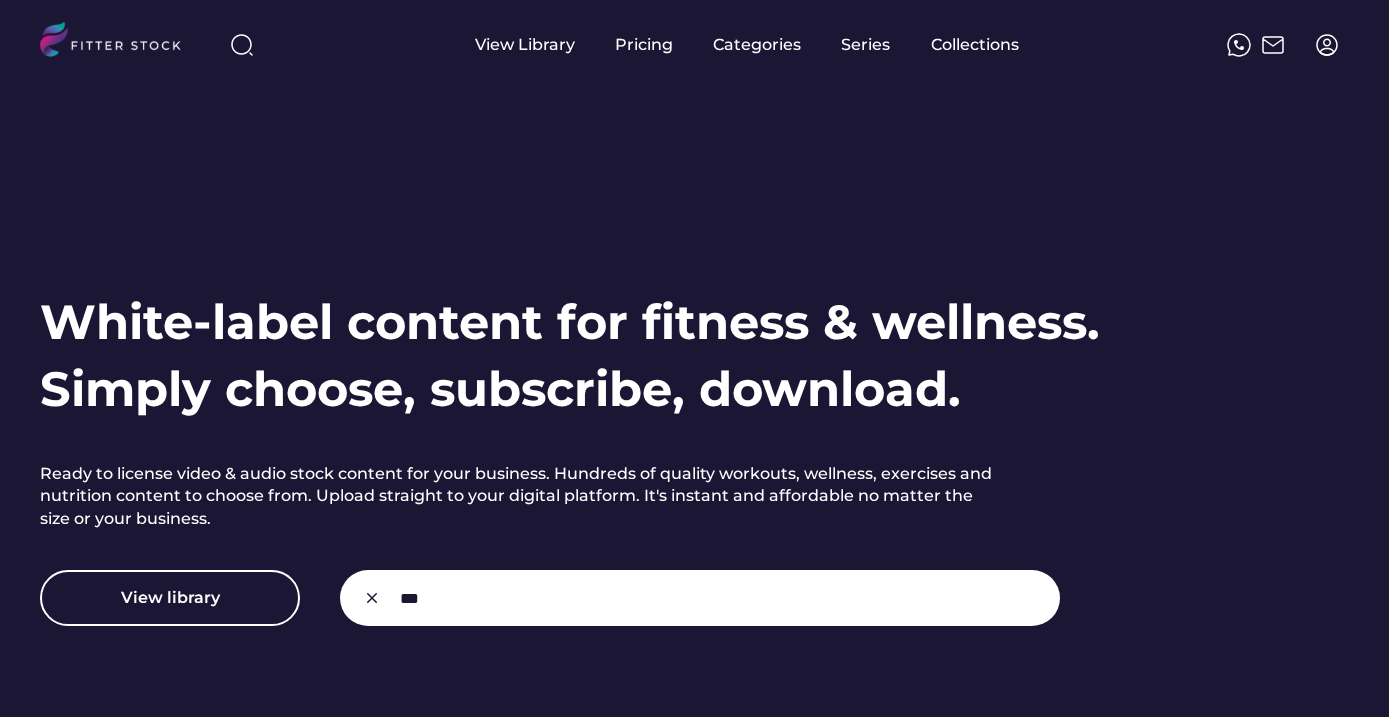 type on "***" 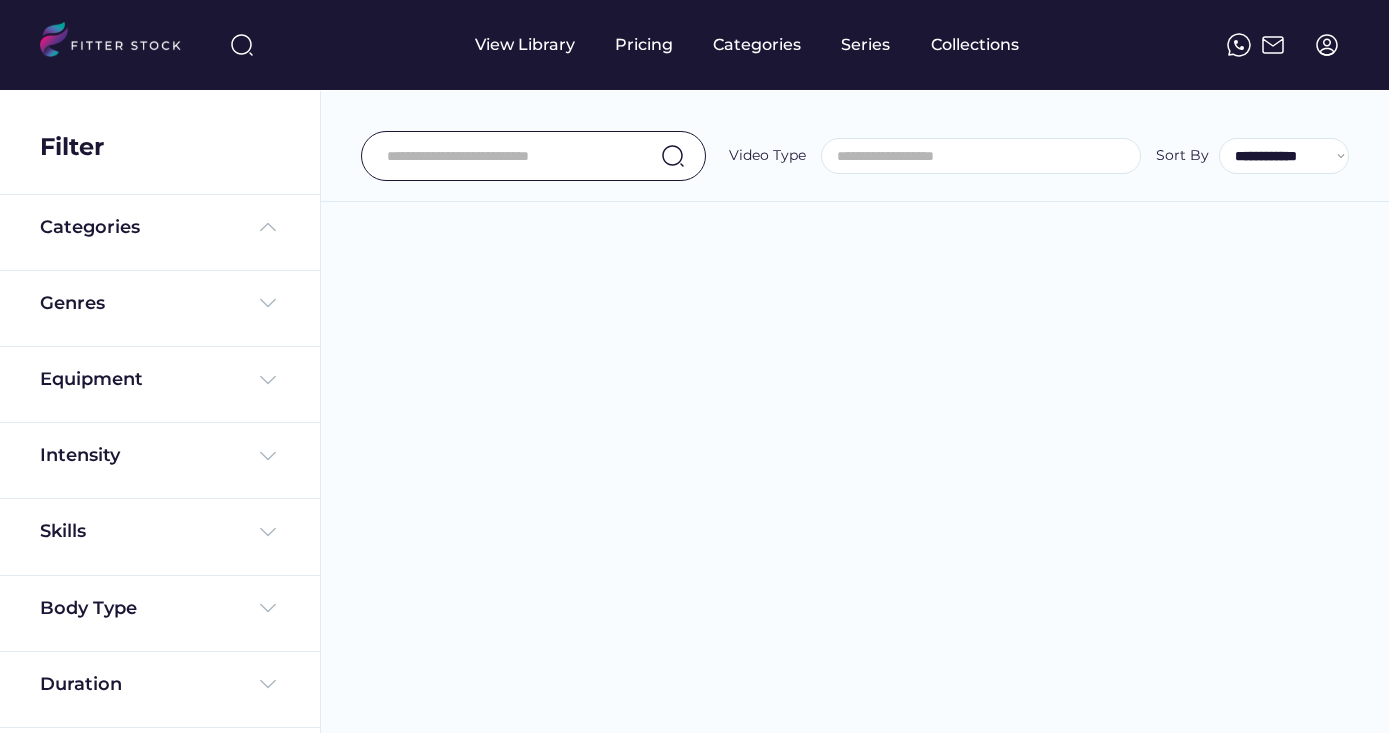 select 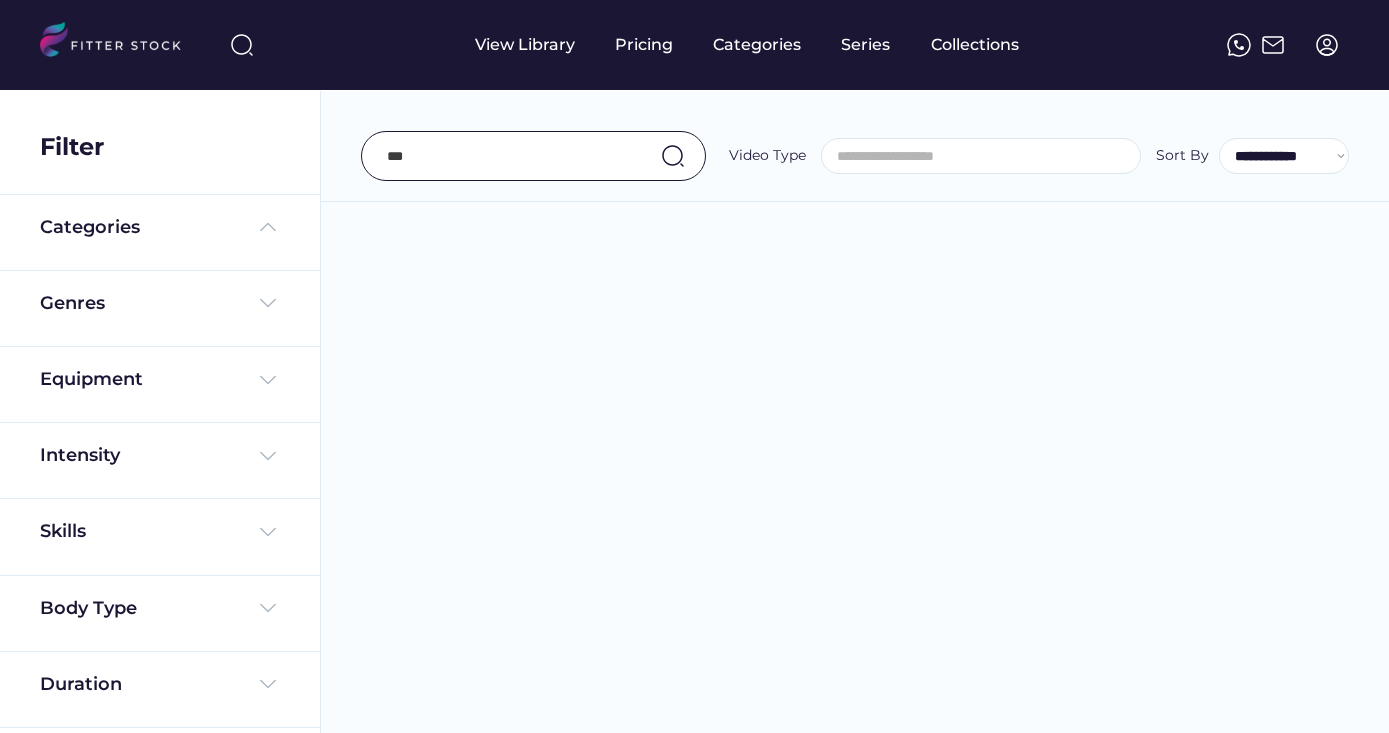 select on "**********" 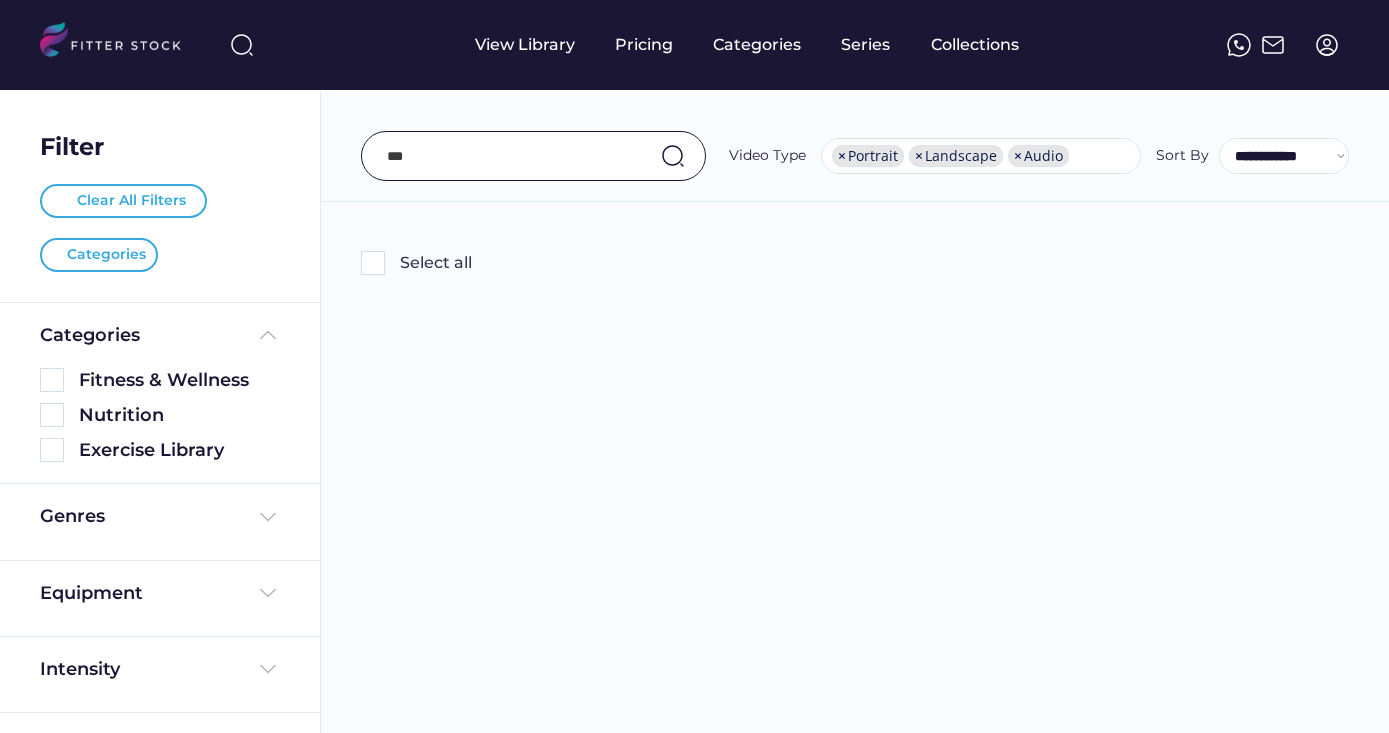 scroll, scrollTop: 0, scrollLeft: 0, axis: both 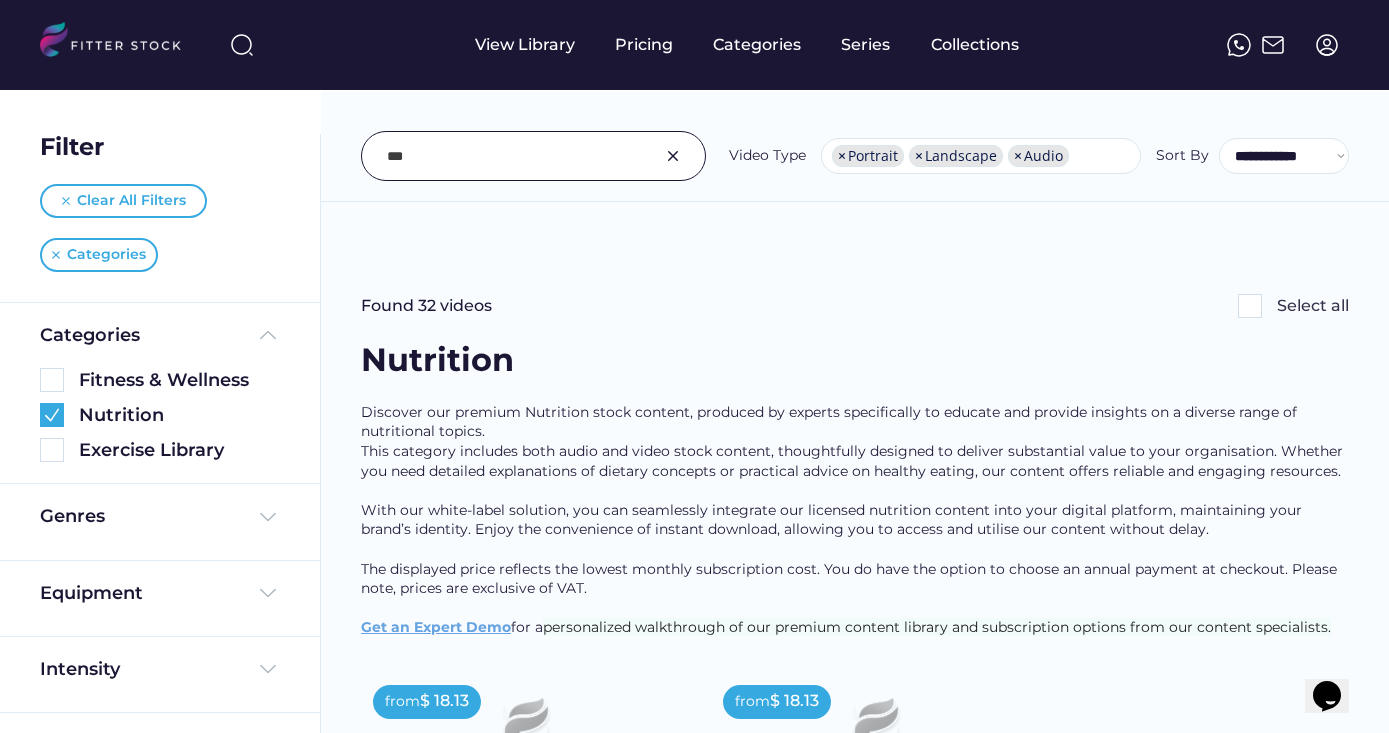 drag, startPoint x: 419, startPoint y: 154, endPoint x: 434, endPoint y: 150, distance: 15.524175 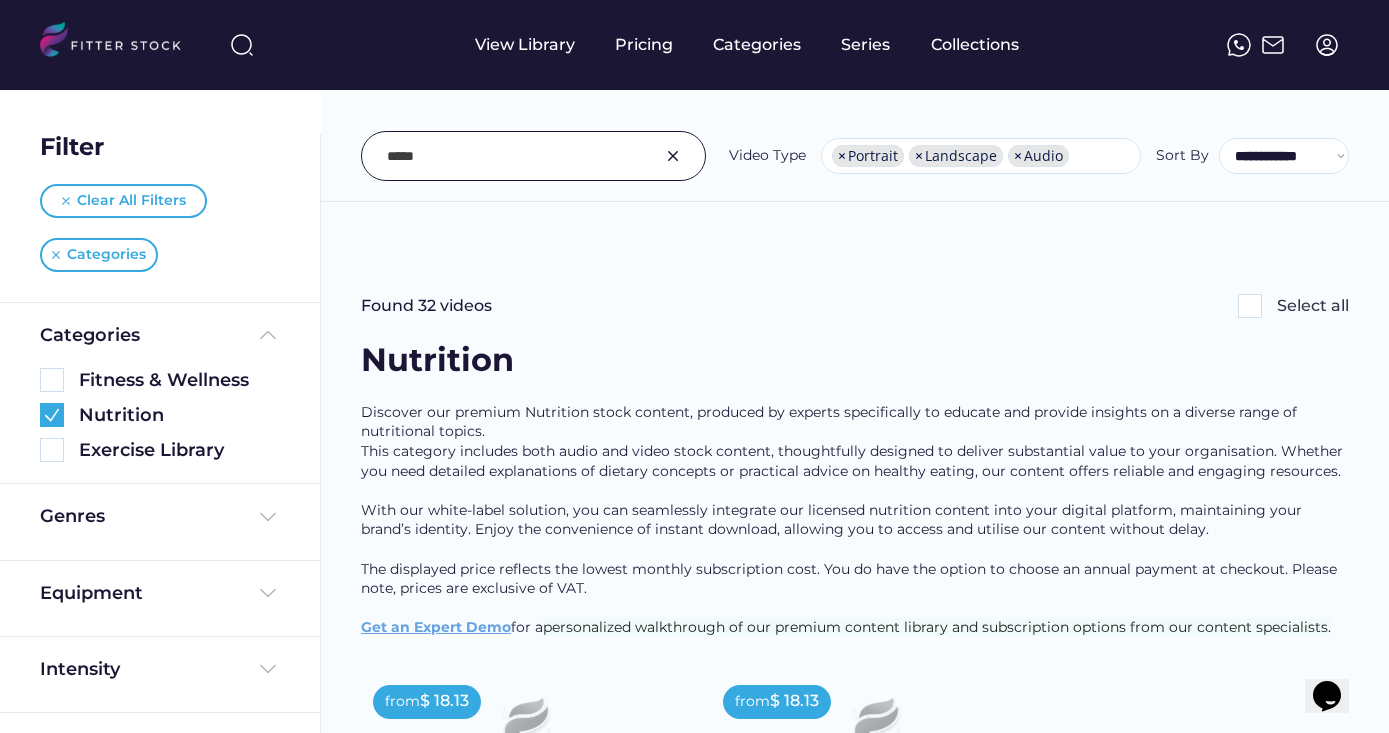 type on "*****" 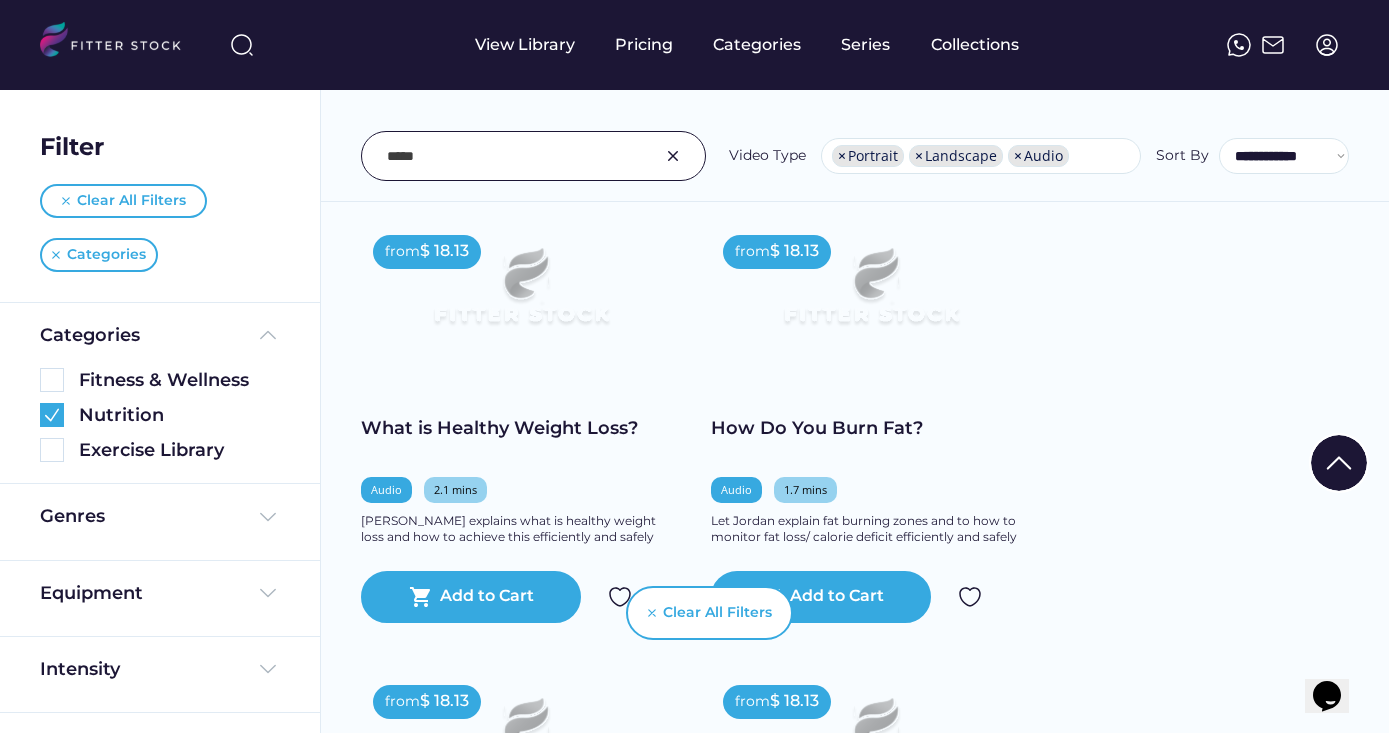 scroll, scrollTop: 0, scrollLeft: 0, axis: both 